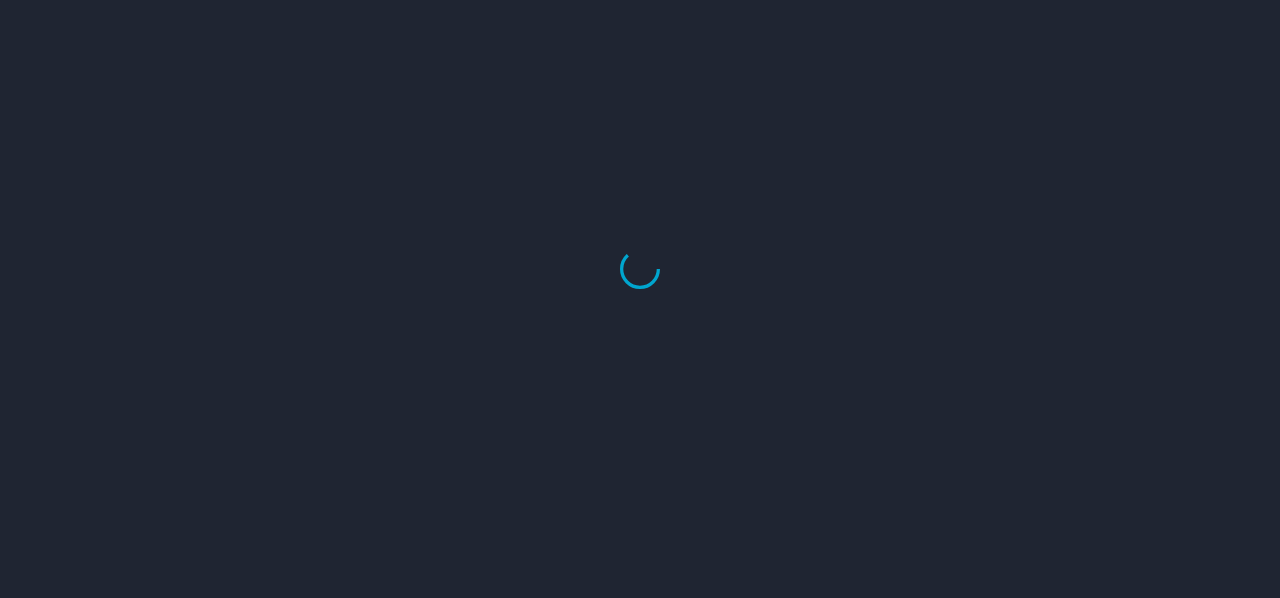 scroll, scrollTop: 0, scrollLeft: 0, axis: both 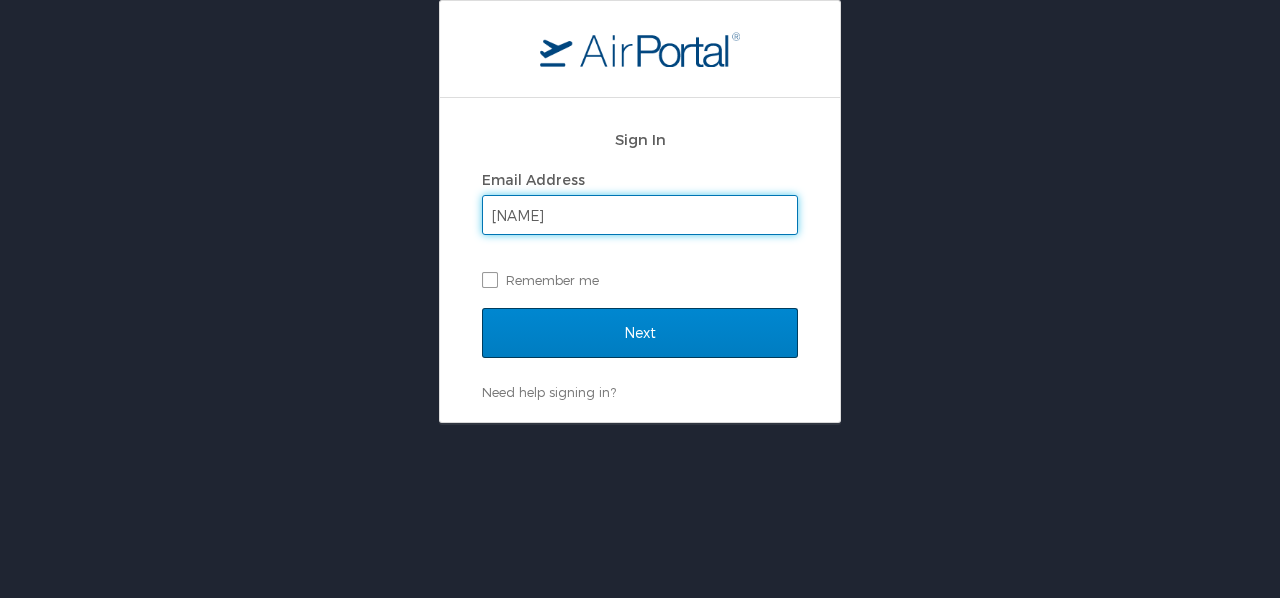 type on "eseigh@lsuhsc.edu" 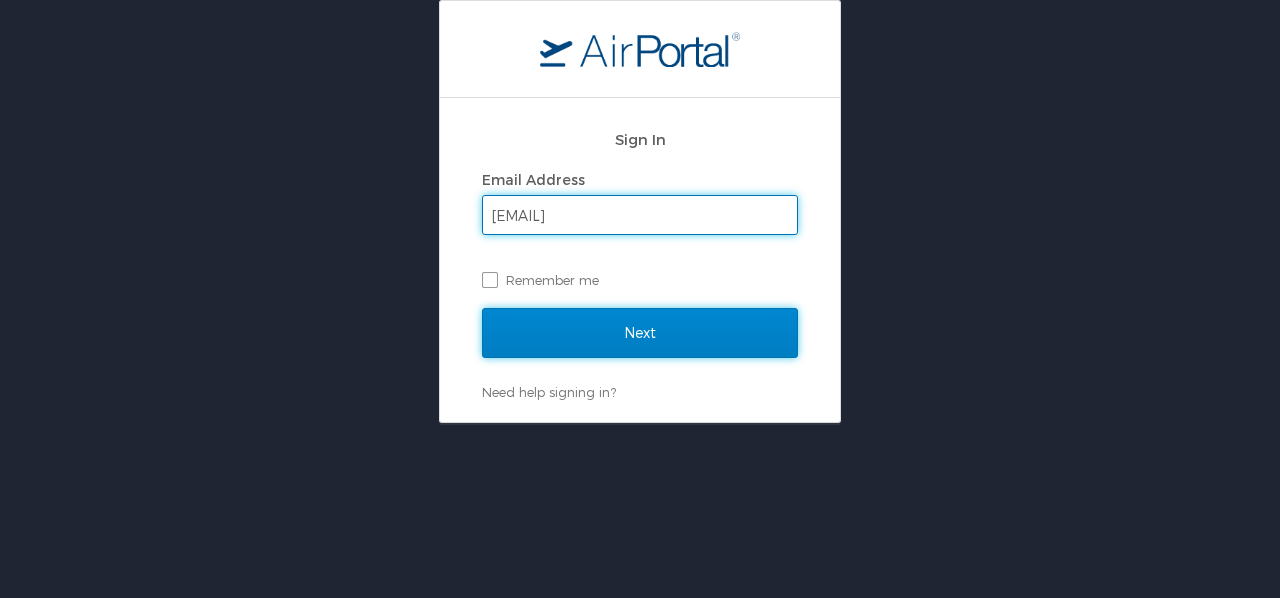 click on "Next" at bounding box center (640, 333) 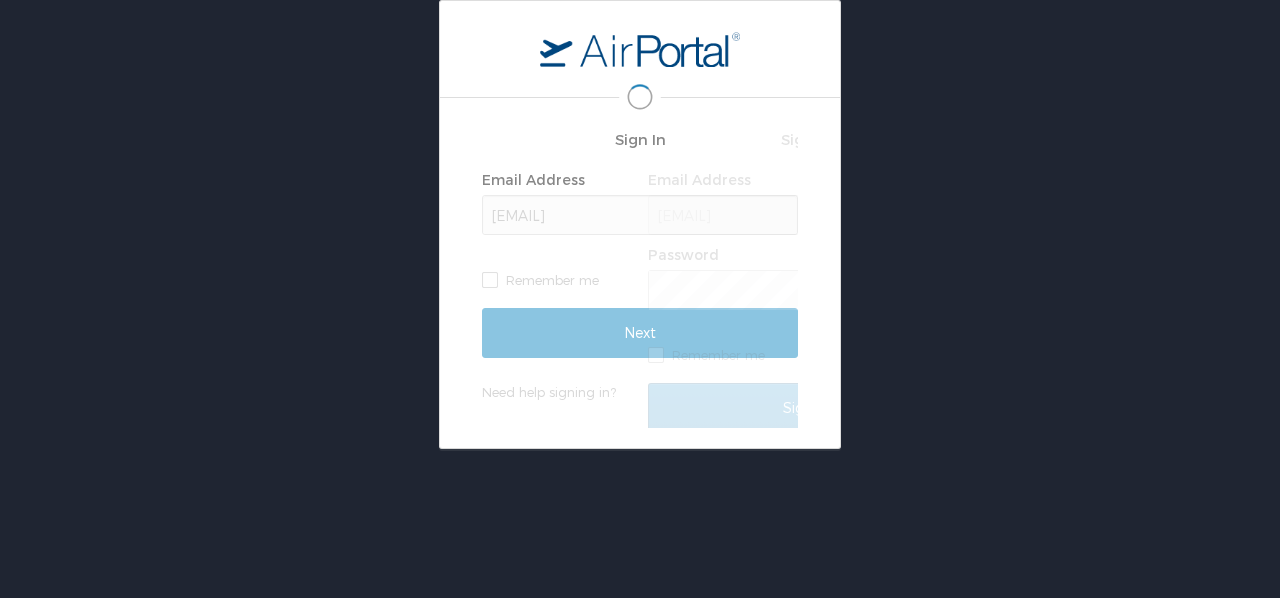 scroll, scrollTop: 0, scrollLeft: 0, axis: both 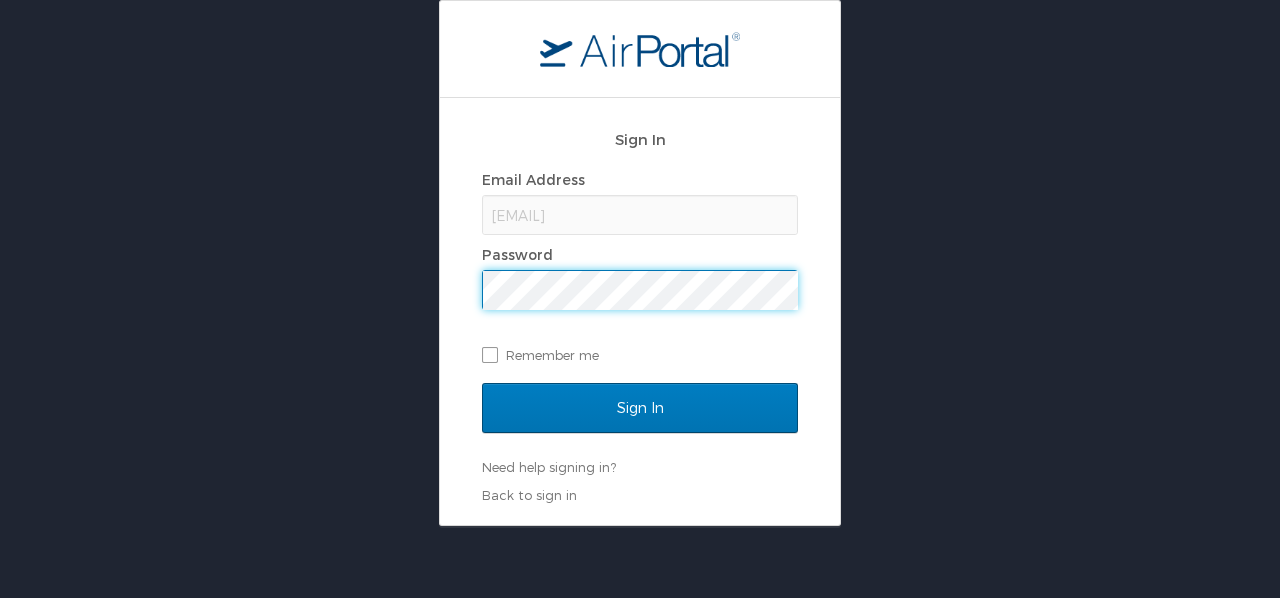 click on "Sign In" at bounding box center (640, 408) 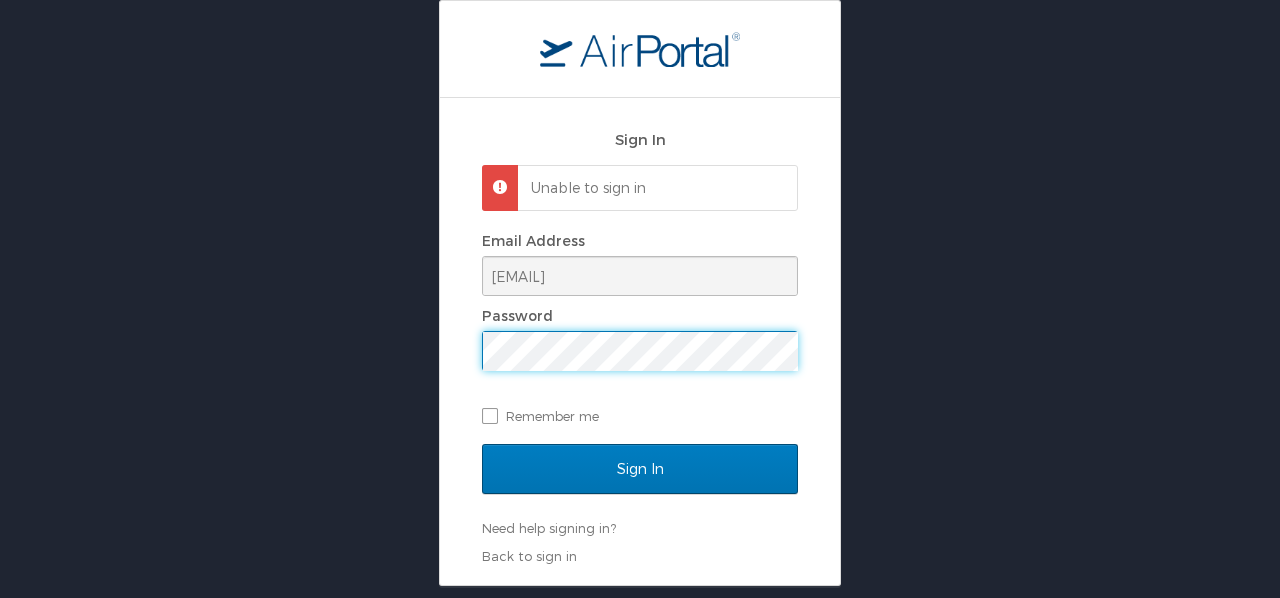 click on "Sign In" at bounding box center [640, 469] 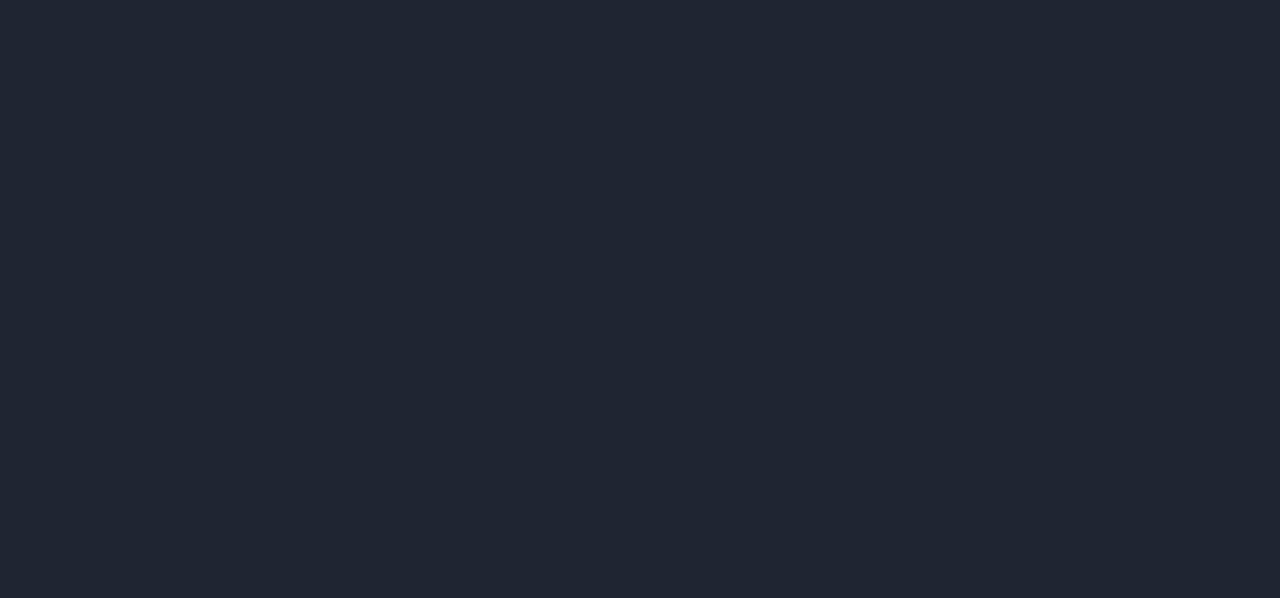 scroll, scrollTop: 0, scrollLeft: 0, axis: both 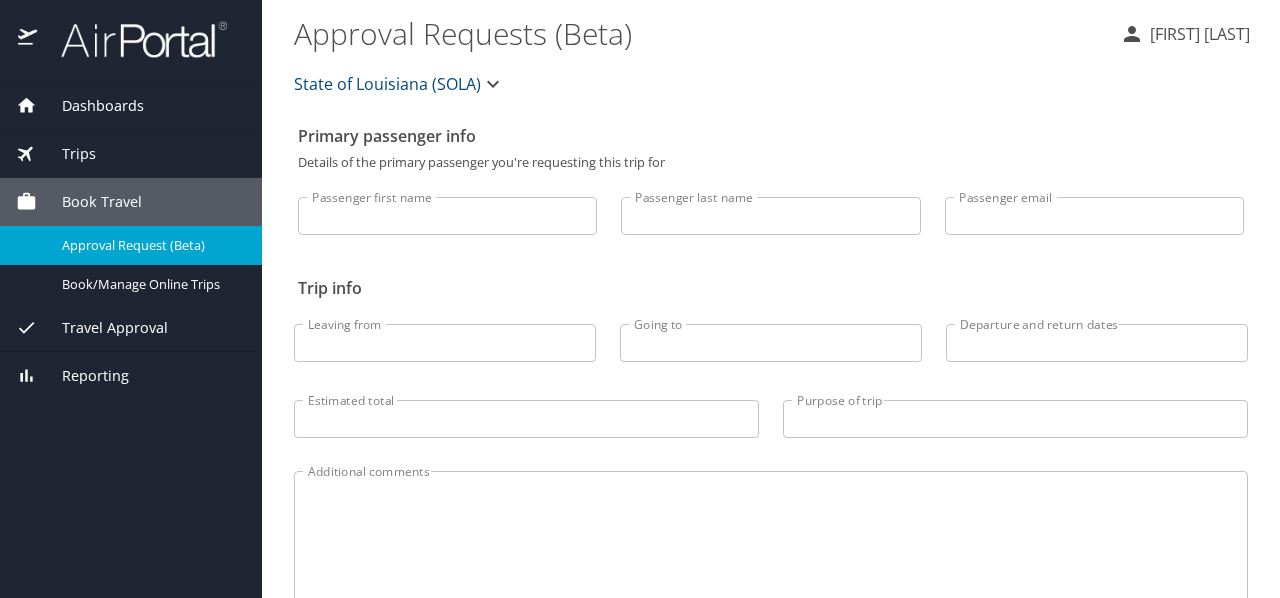 click on "[FIRST] [LAST]" at bounding box center [1197, 34] 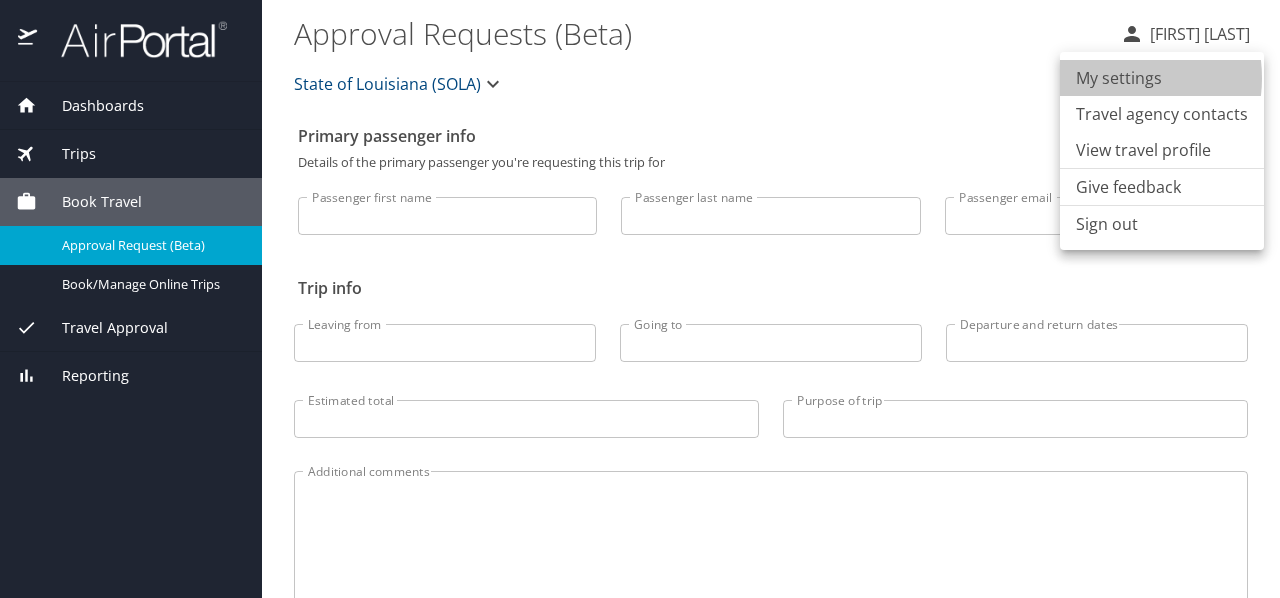 click on "My settings" at bounding box center [1162, 78] 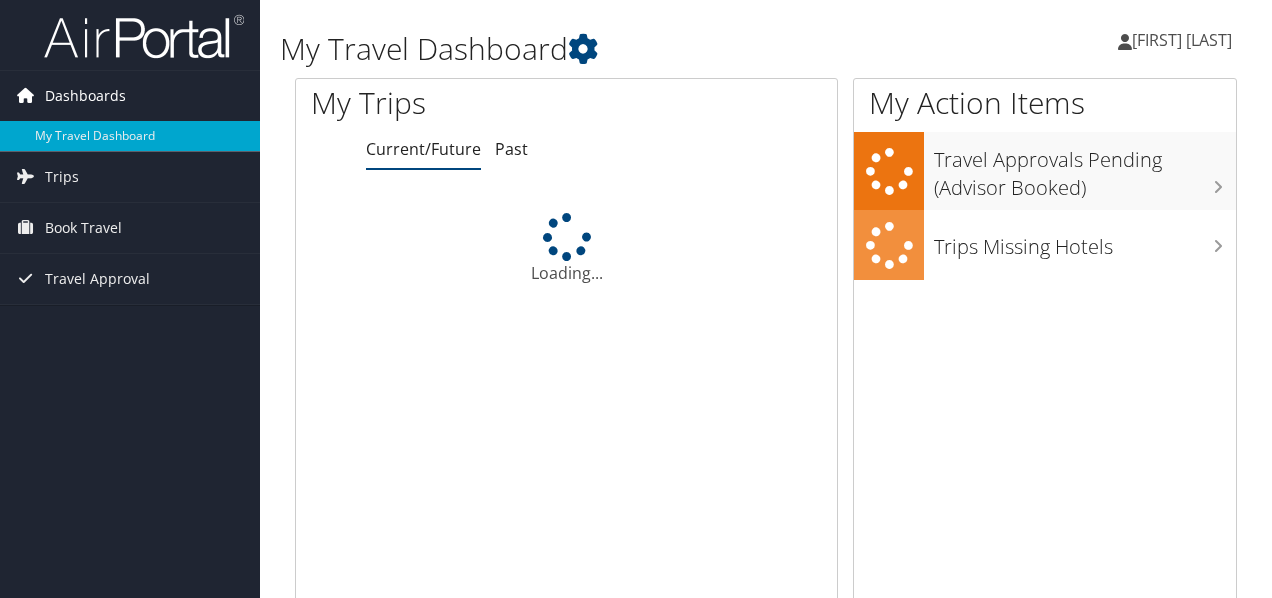 scroll, scrollTop: 0, scrollLeft: 0, axis: both 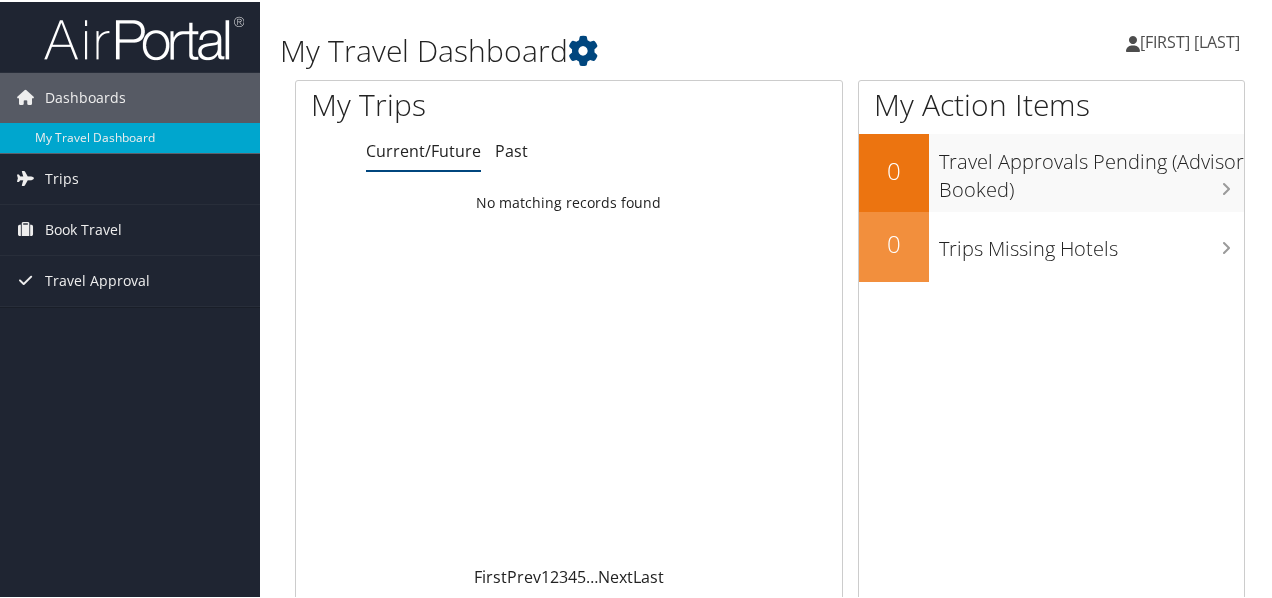 click on "[FIRST] [LAST]" at bounding box center [1190, 40] 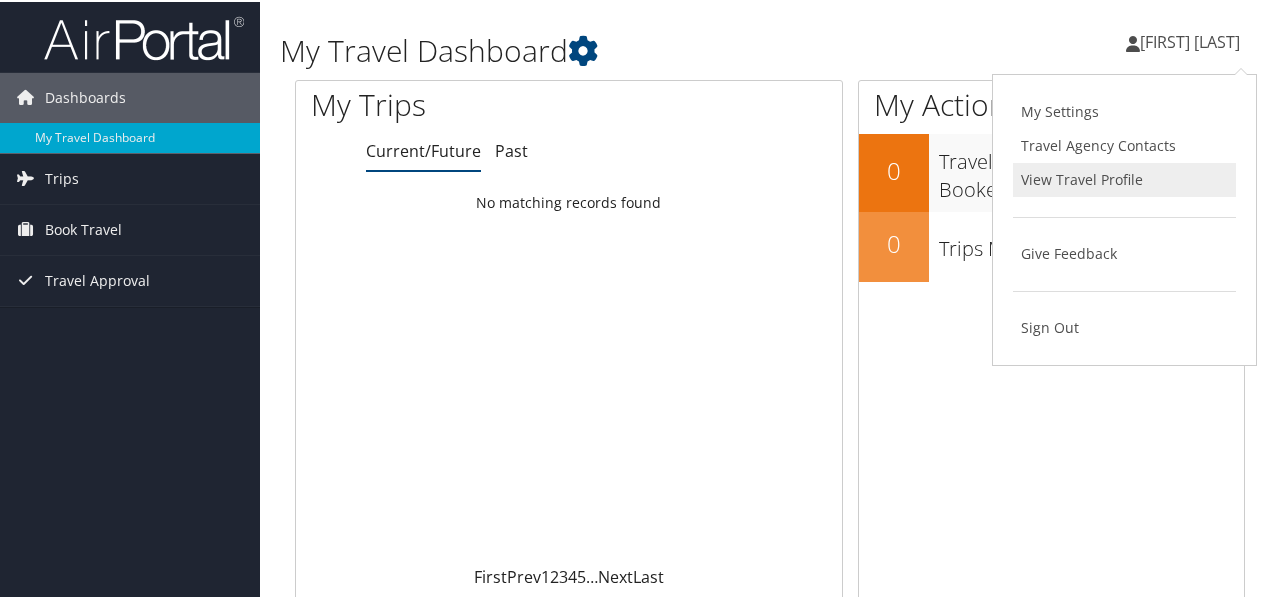 click on "View Travel Profile" at bounding box center [1124, 178] 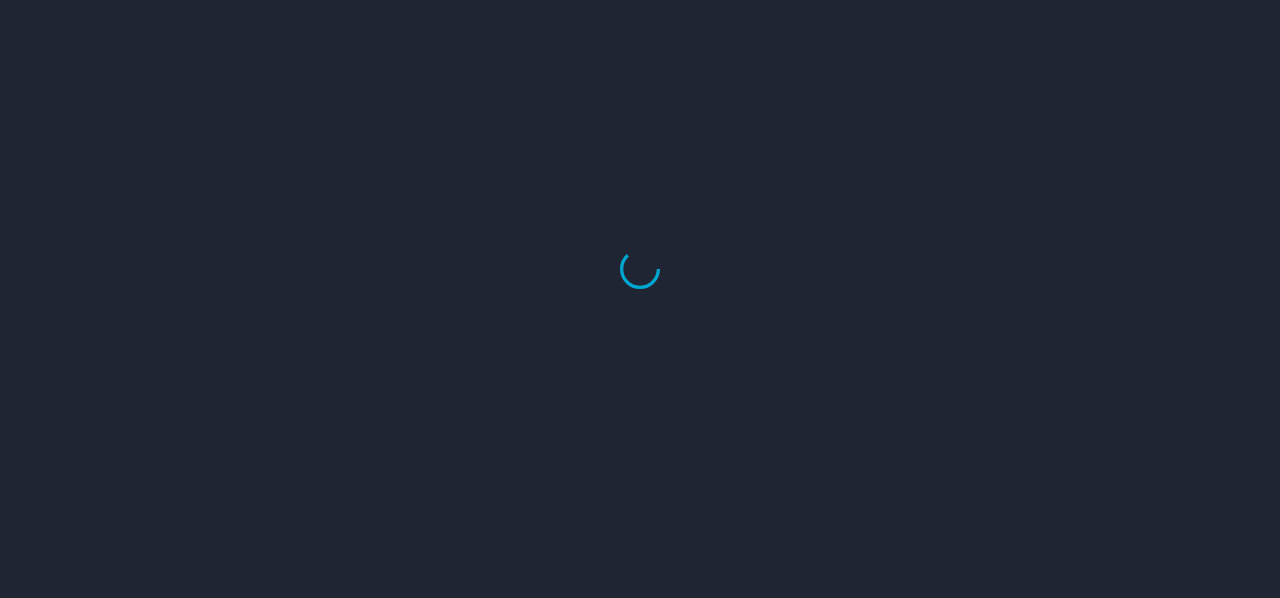 scroll, scrollTop: 0, scrollLeft: 0, axis: both 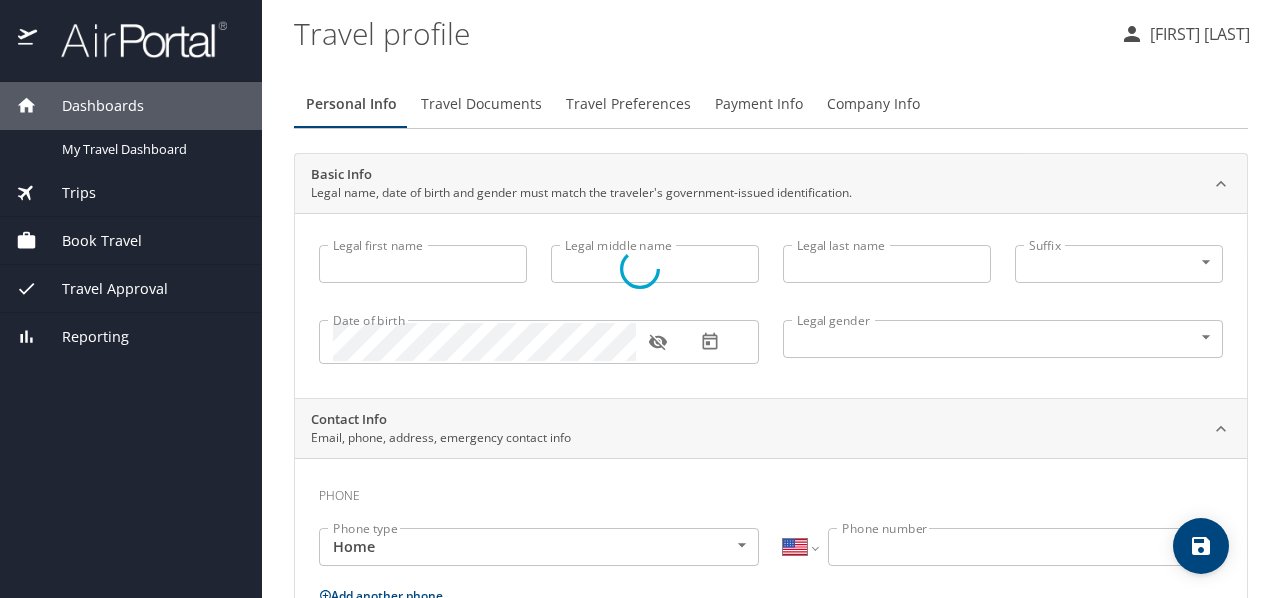 select on "US" 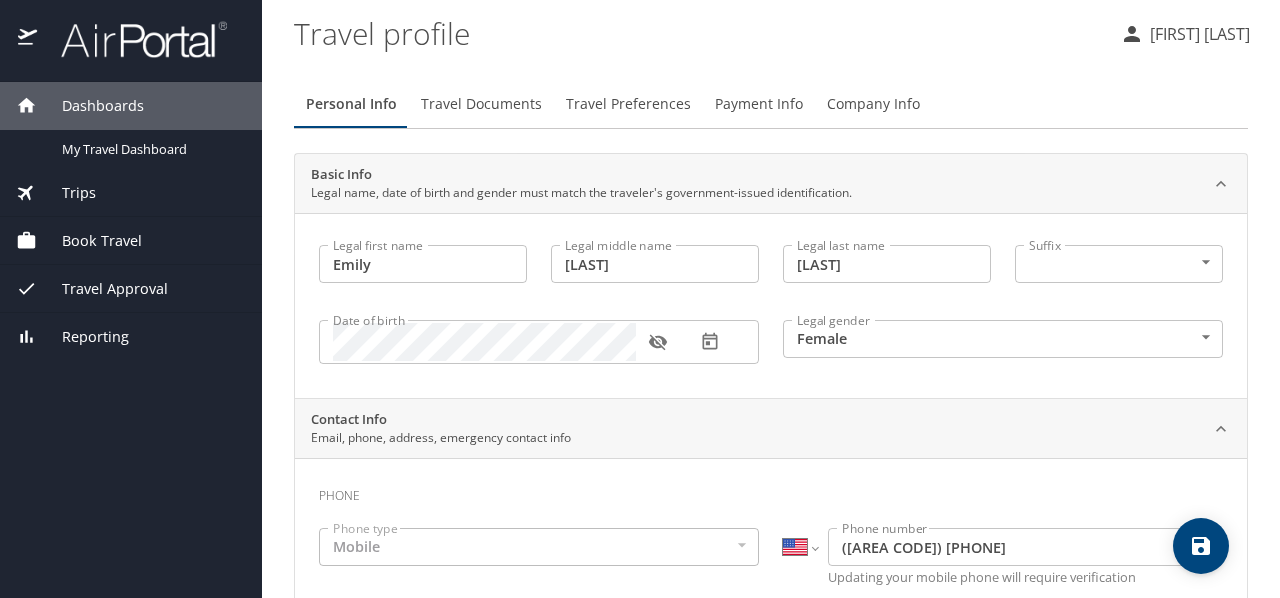 type on "Emily" 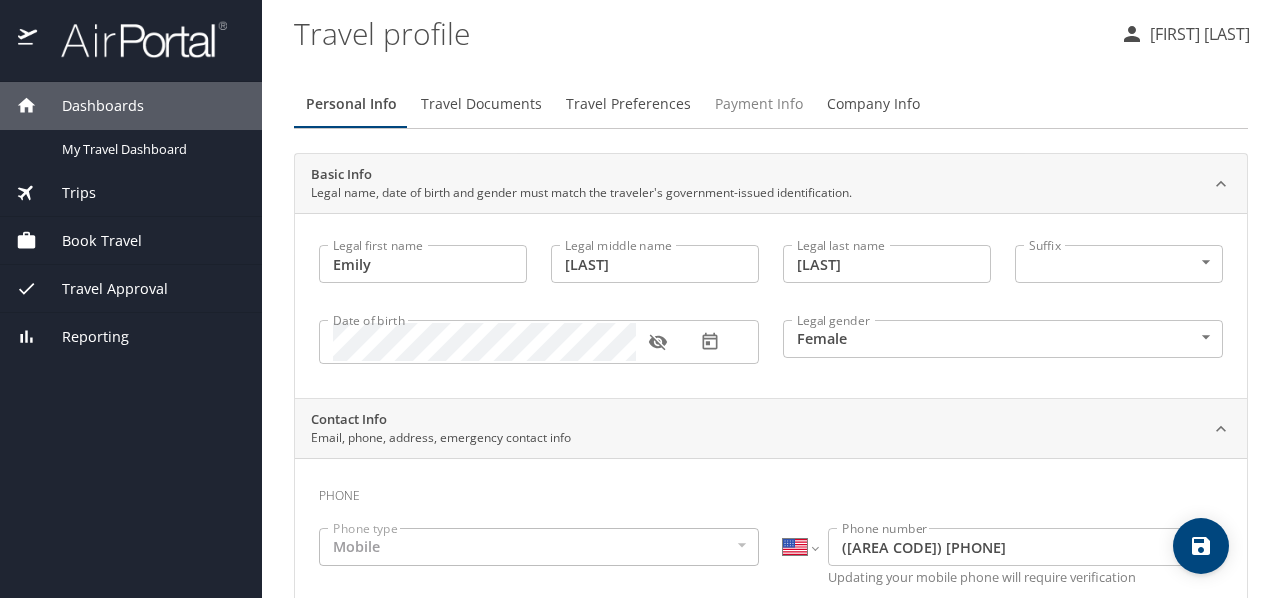 click on "Payment Info" at bounding box center [759, 104] 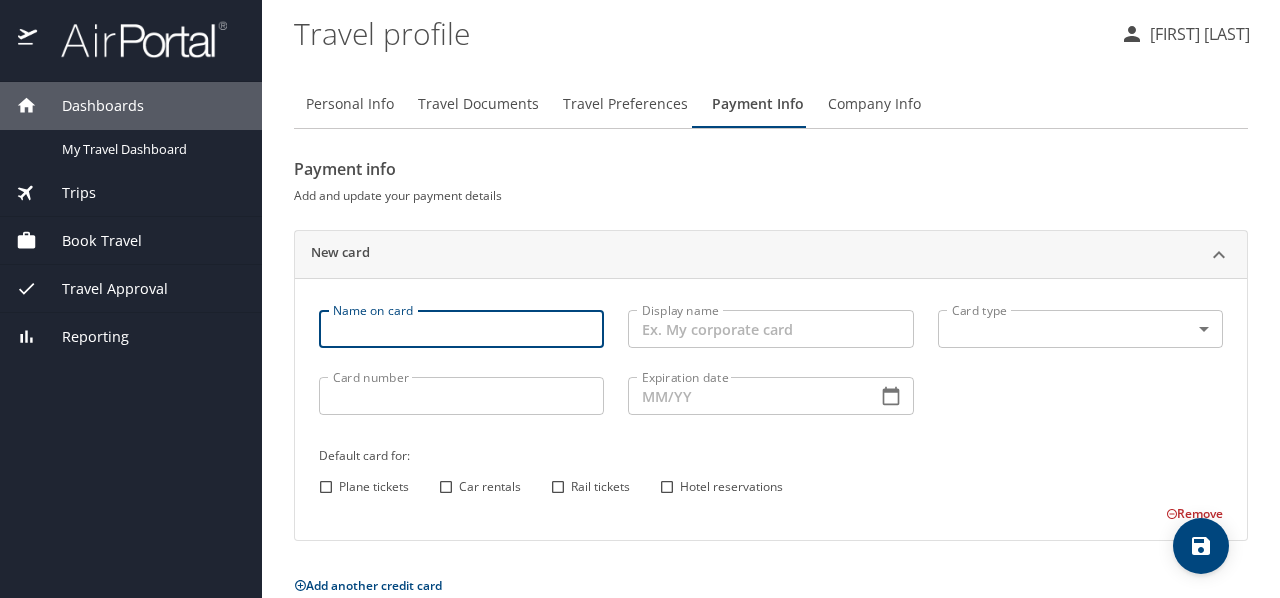 click on "Name on card" at bounding box center (461, 329) 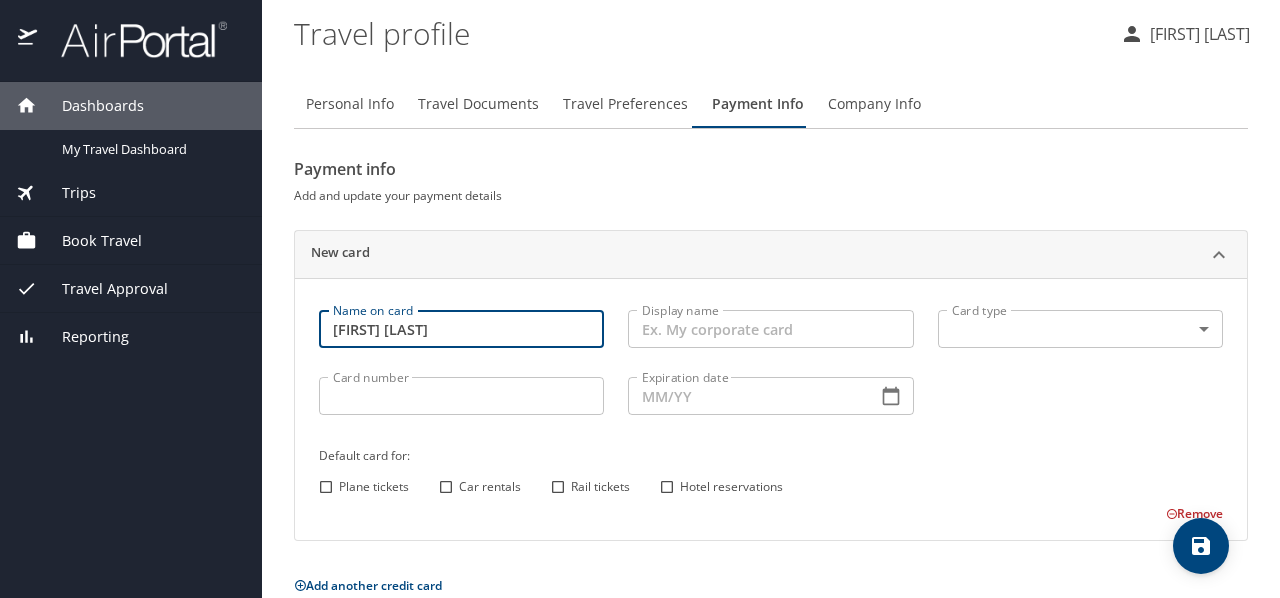 type on "[FIRST] [LAST]" 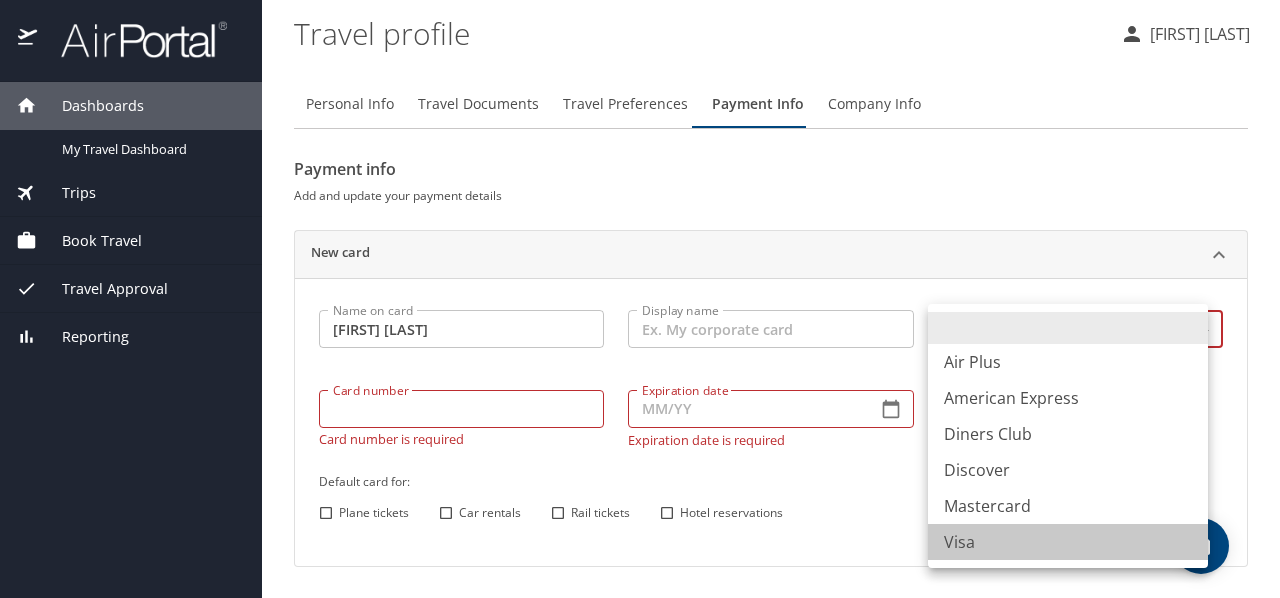 click on "Visa" at bounding box center (1068, 542) 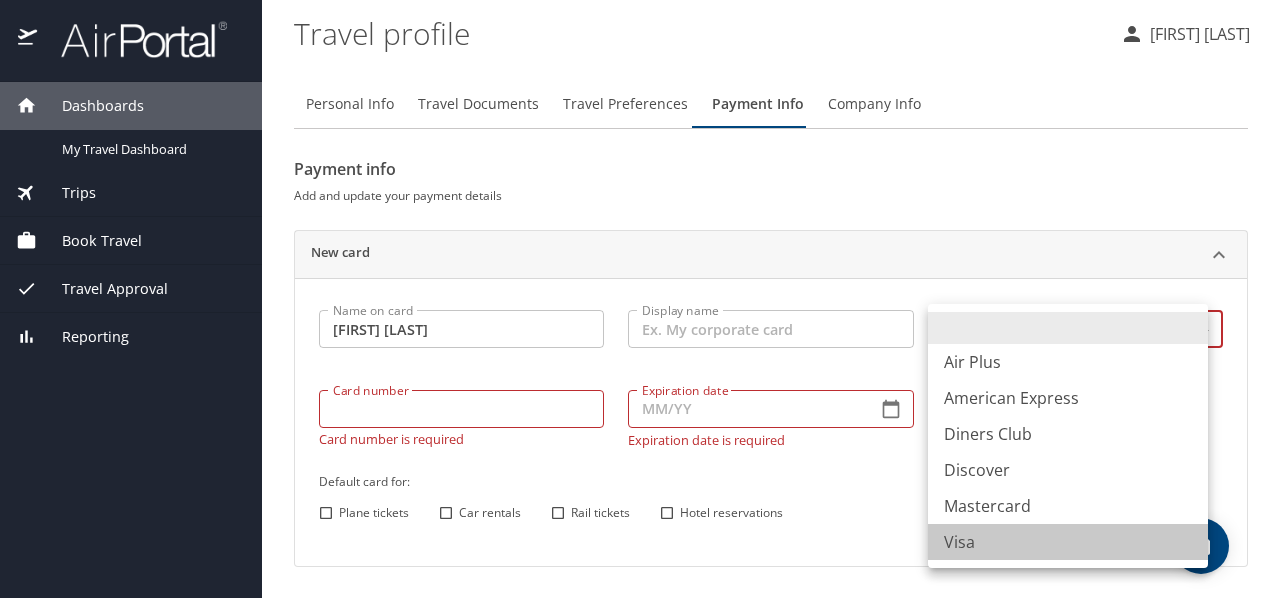 type on "VI" 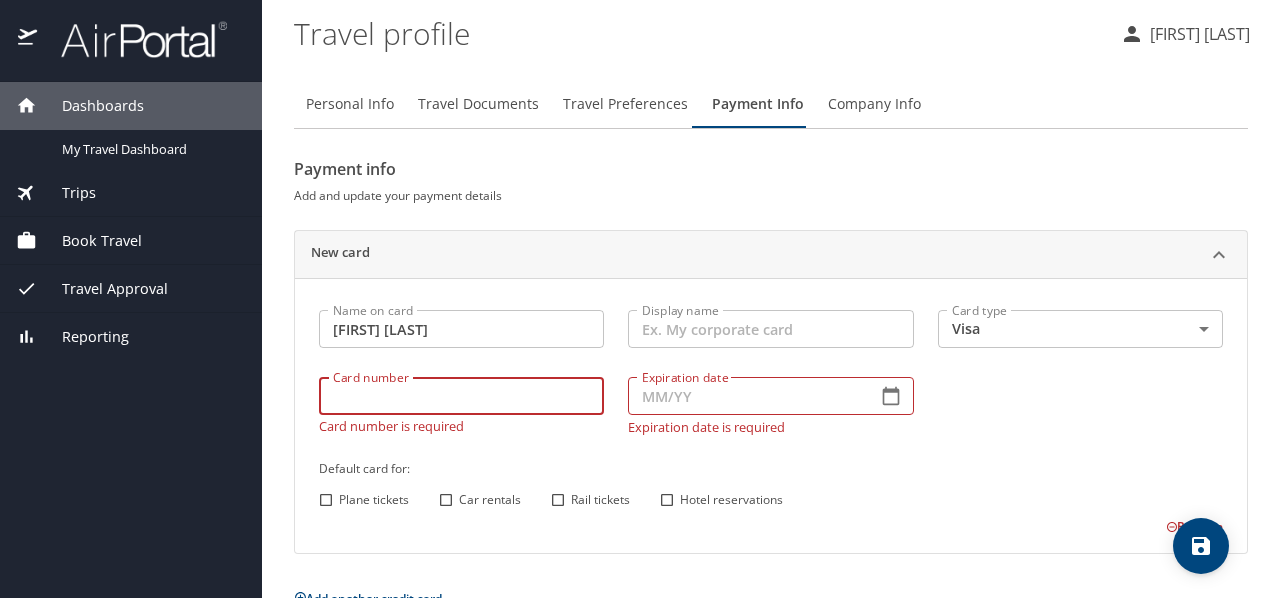 click on "Card number" at bounding box center (461, 396) 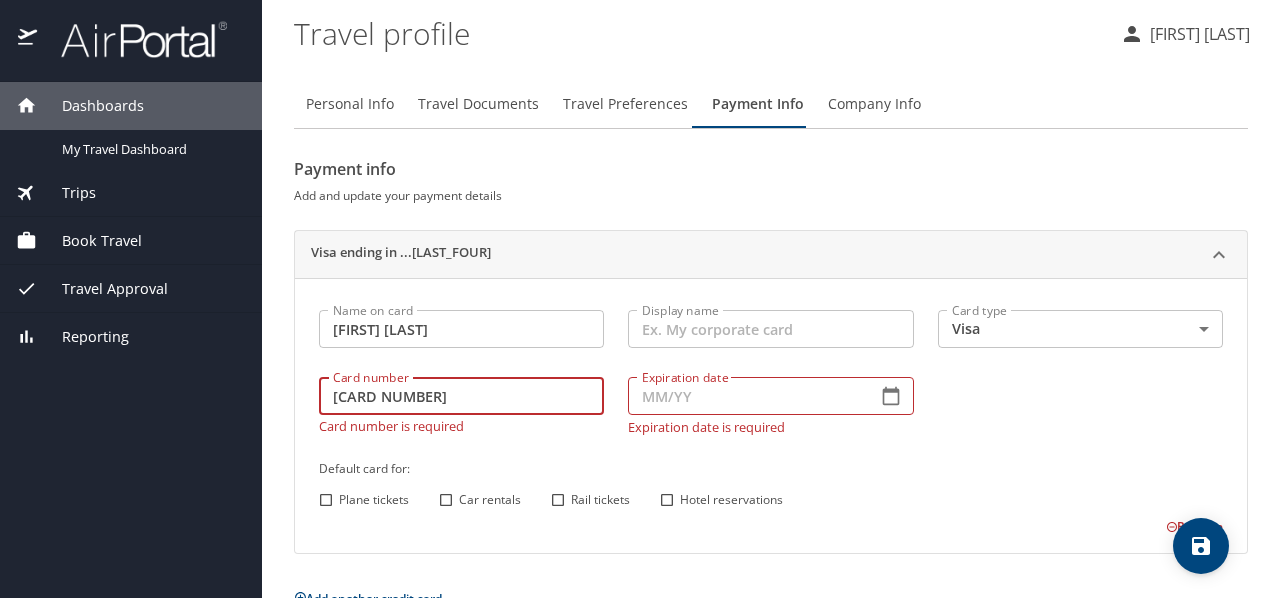 type on "4266841622282984" 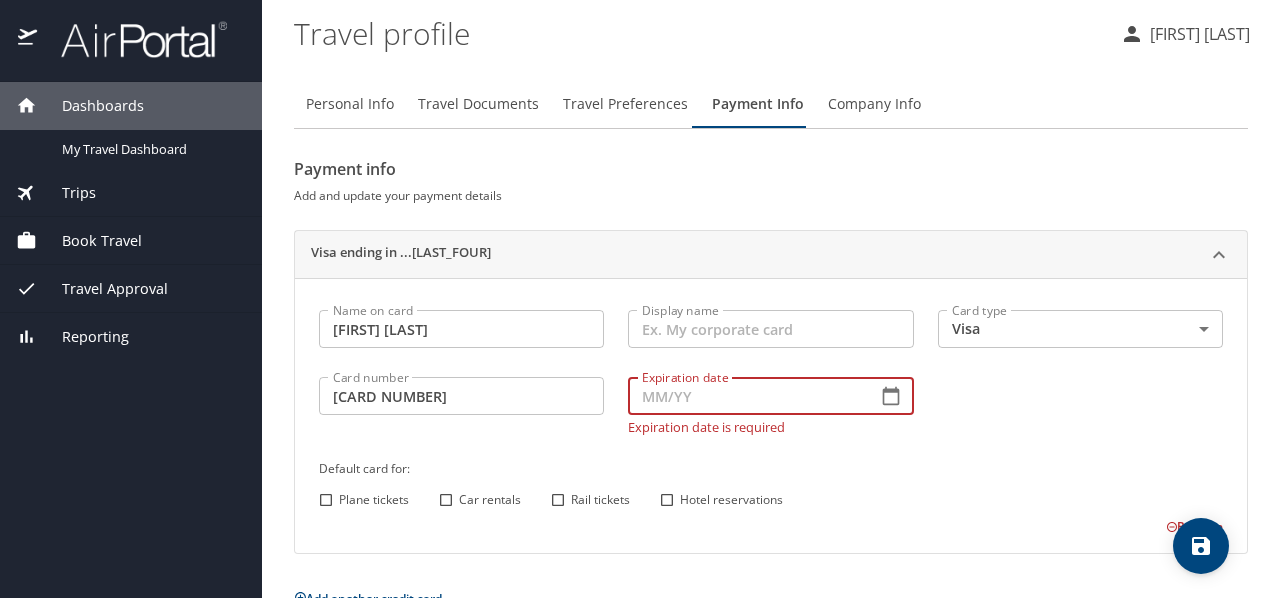 click on "Expiration date" at bounding box center [744, 396] 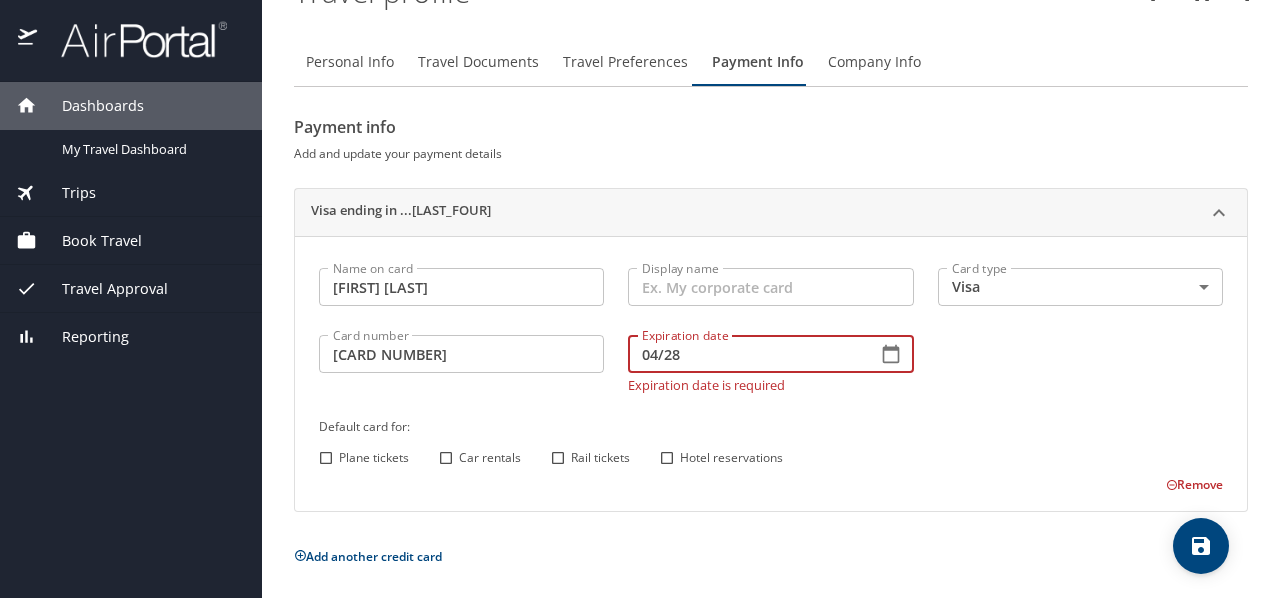 scroll, scrollTop: 42, scrollLeft: 0, axis: vertical 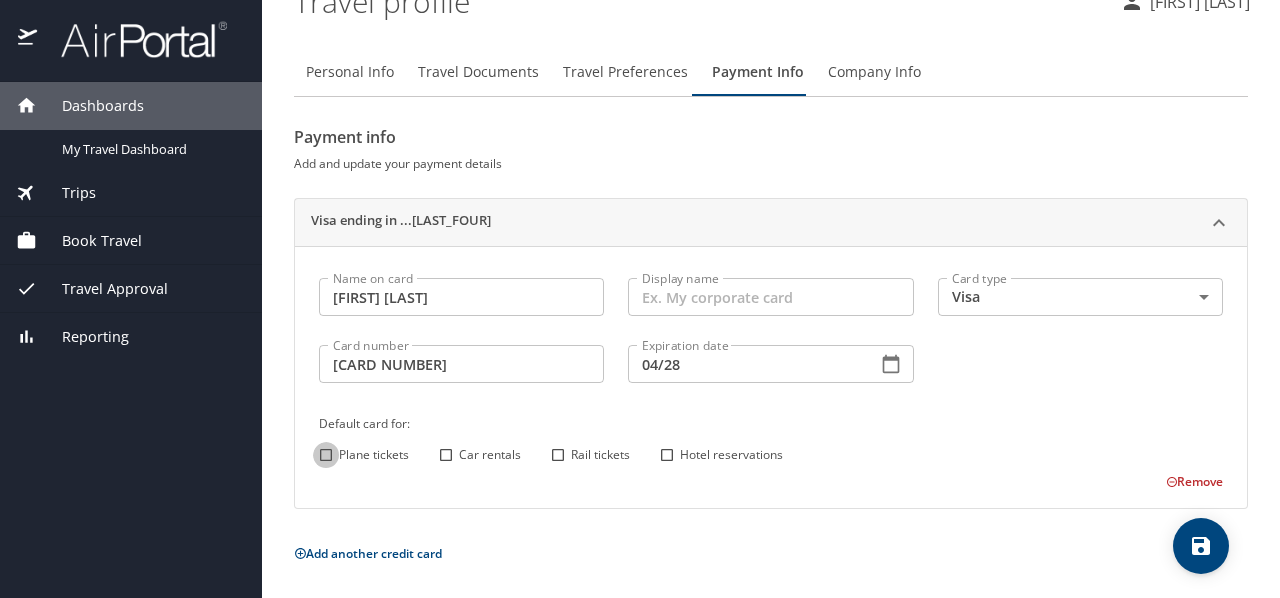 click on "Plane tickets" at bounding box center [326, 455] 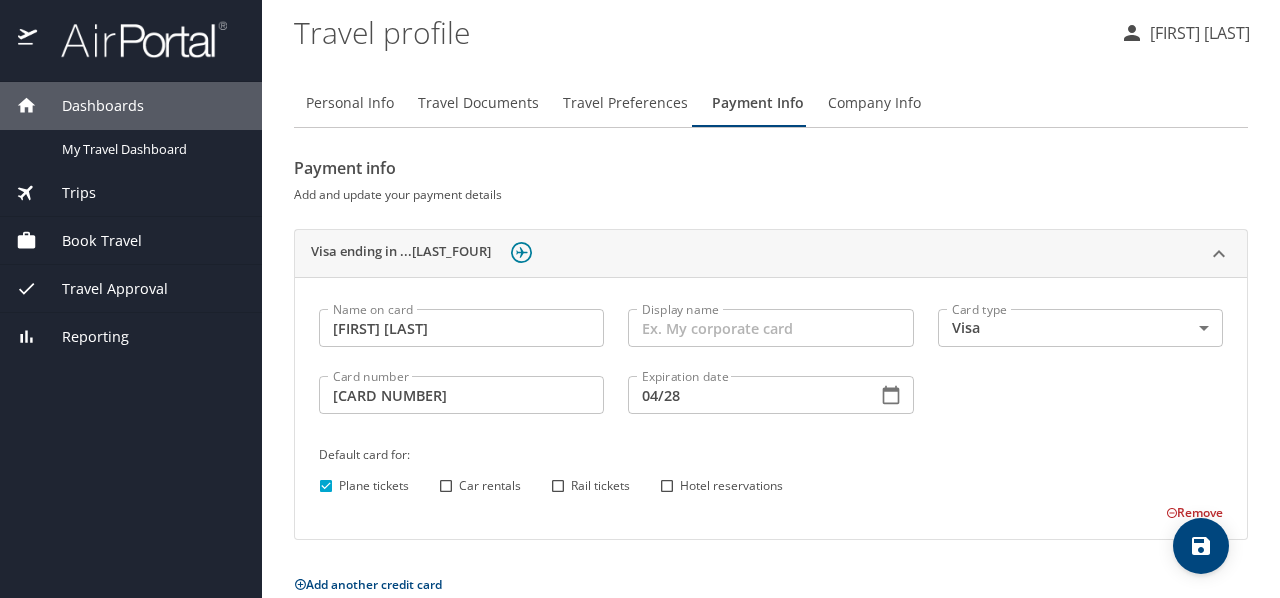 scroll, scrollTop: 30, scrollLeft: 0, axis: vertical 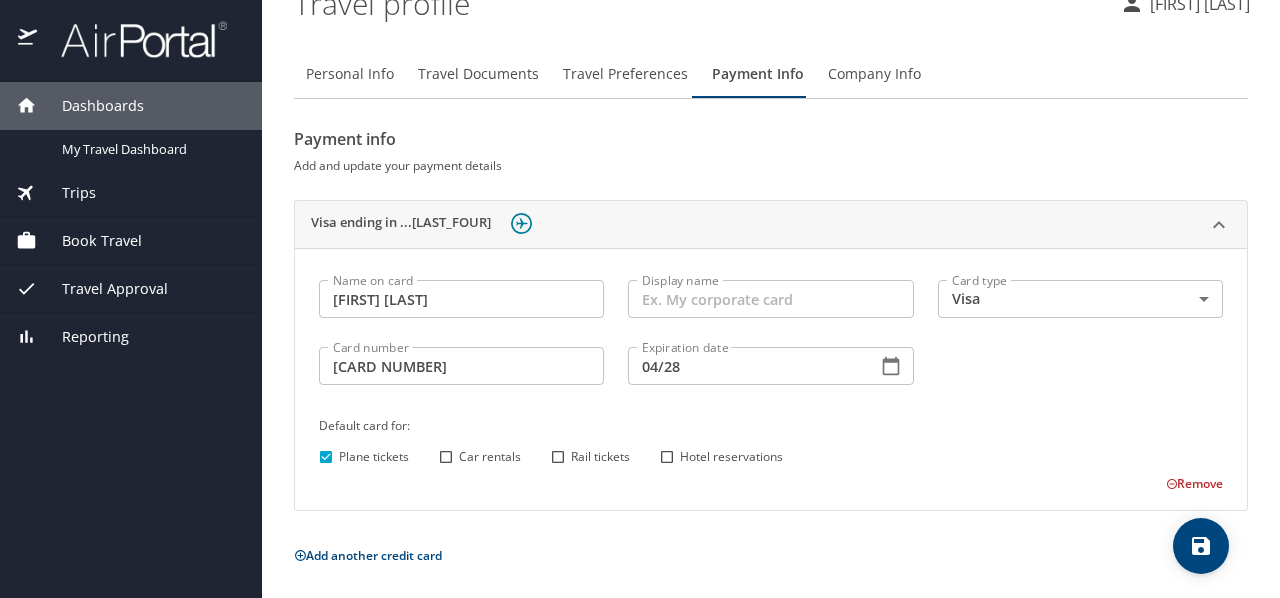 click 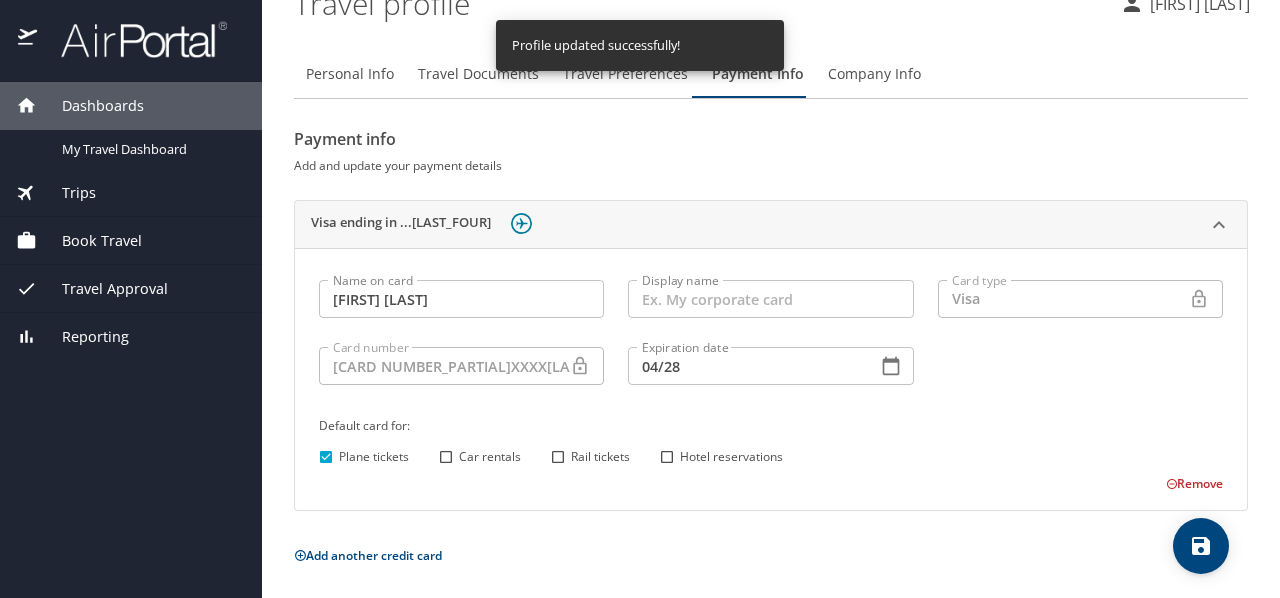 click on "Book Travel" at bounding box center (89, 241) 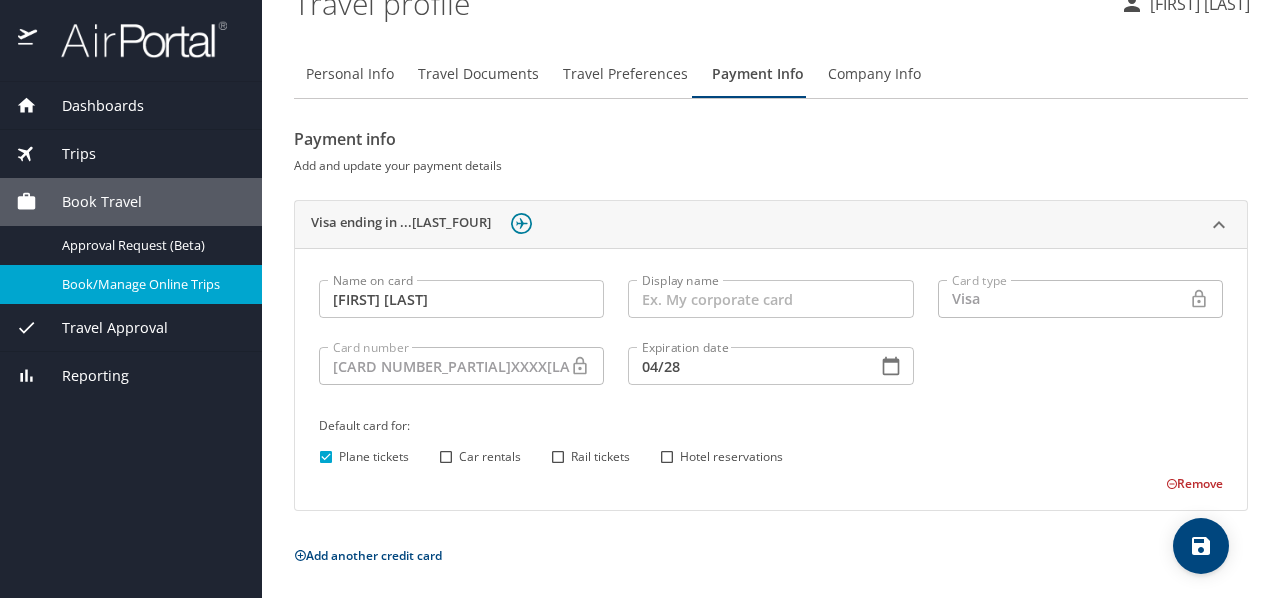 click on "Book/Manage Online Trips" at bounding box center (150, 284) 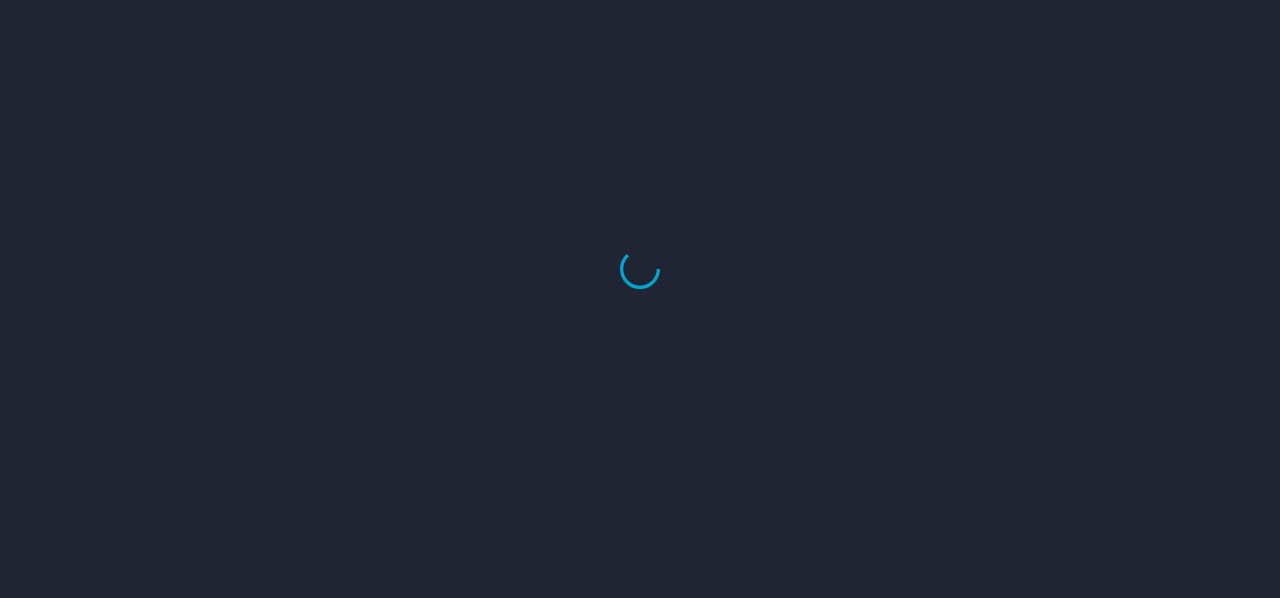 scroll, scrollTop: 0, scrollLeft: 0, axis: both 